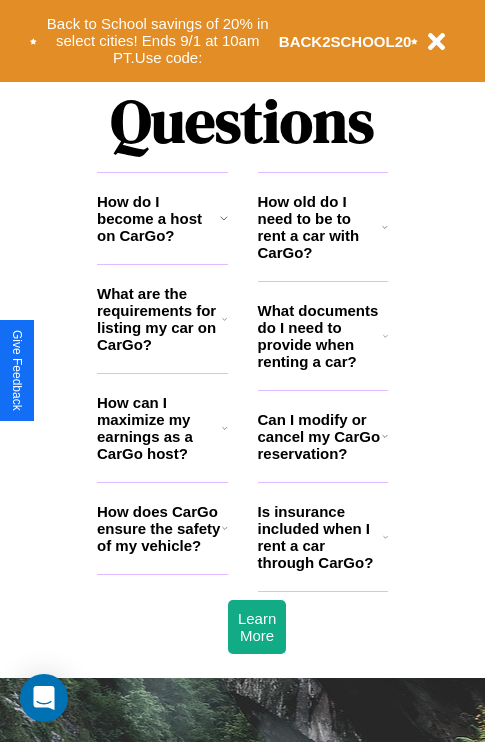 scroll, scrollTop: 2423, scrollLeft: 0, axis: vertical 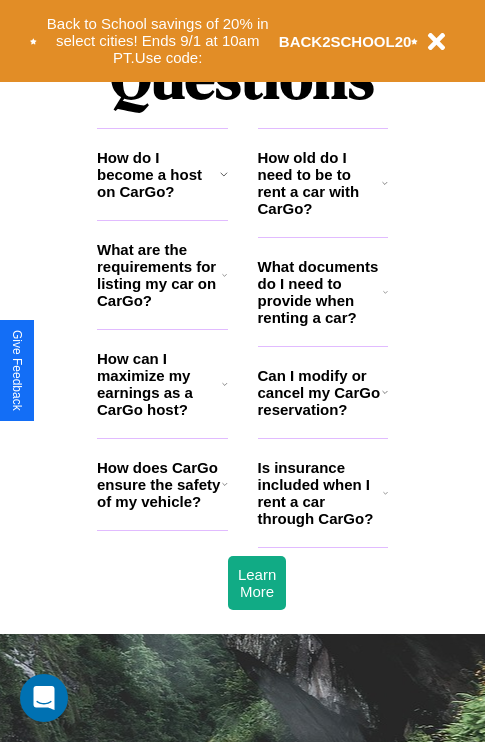 click on "What are the requirements for listing my car on CarGo?" at bounding box center [159, 275] 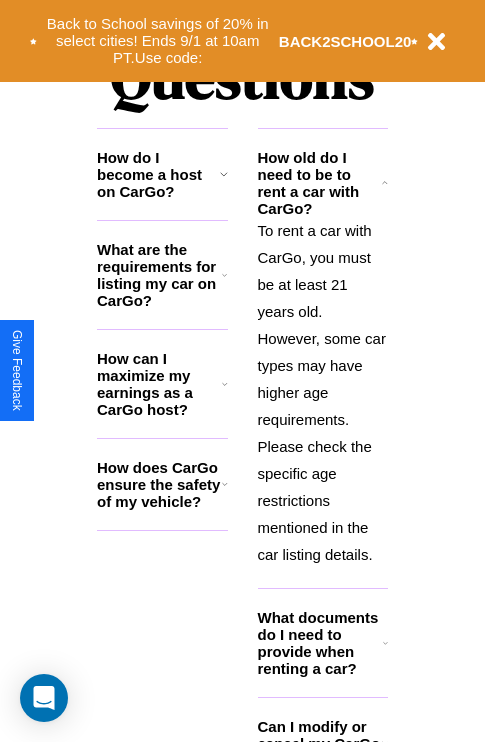 click on "What documents do I need to provide when renting a car?" at bounding box center (321, 643) 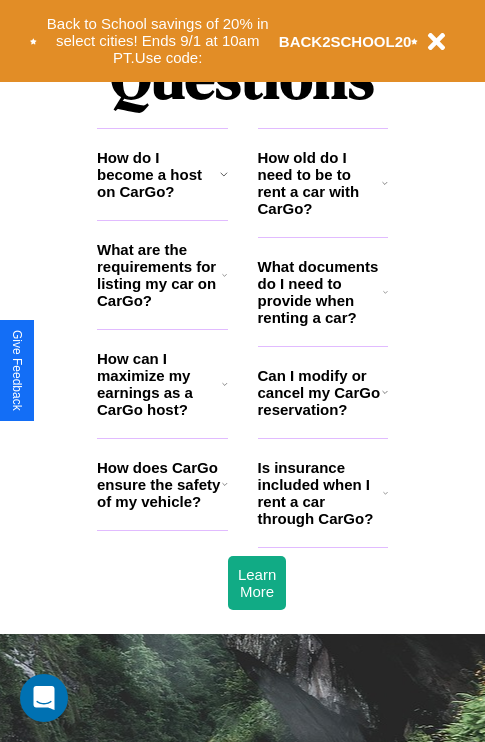 click 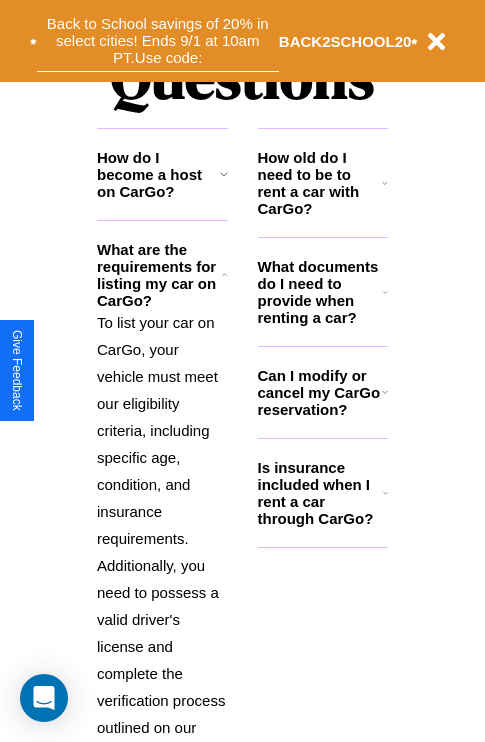 click on "Back to School savings of 20% in select cities! Ends 9/1 at 10am PT.  Use code:" at bounding box center (158, 41) 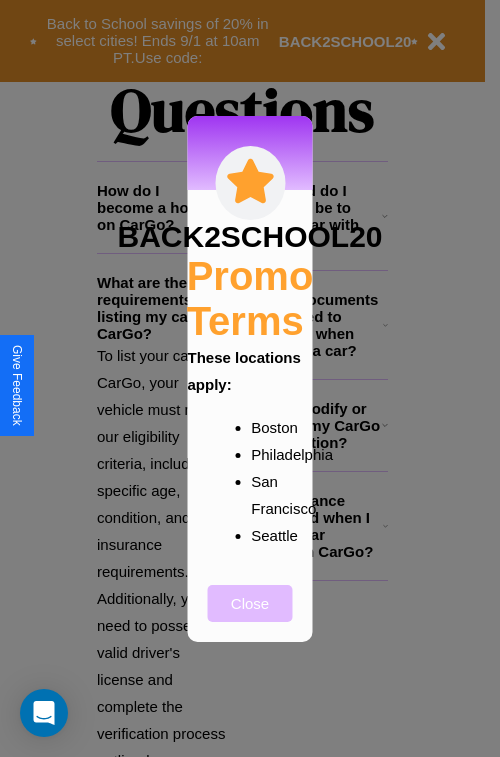 click on "Close" at bounding box center (250, 603) 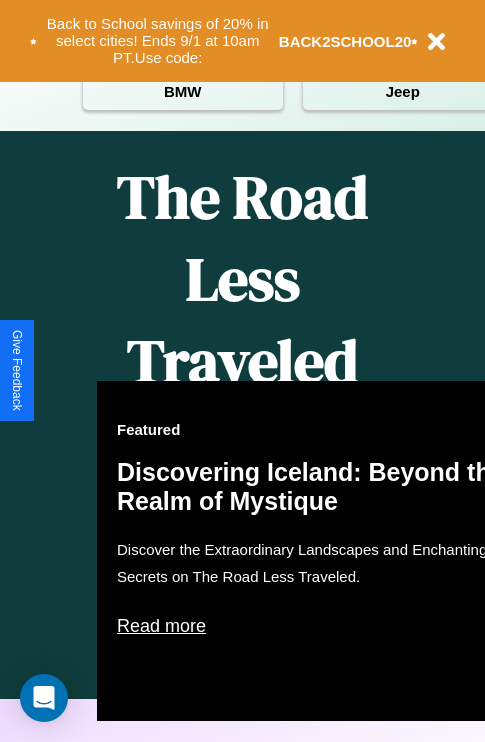 scroll, scrollTop: 0, scrollLeft: 0, axis: both 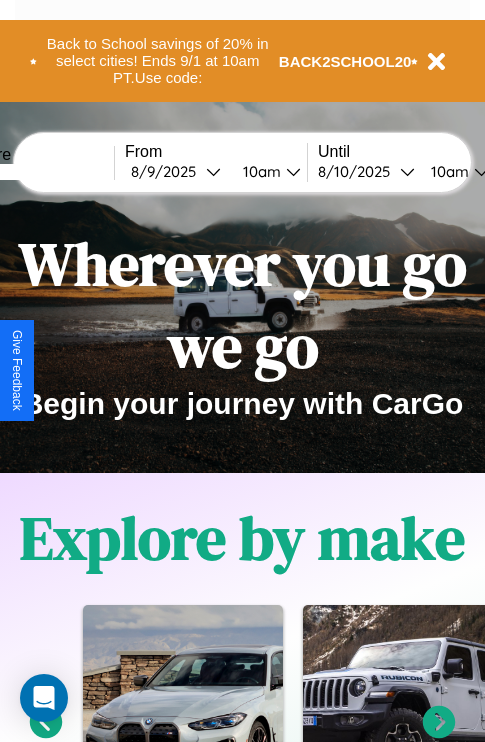 click at bounding box center (39, 172) 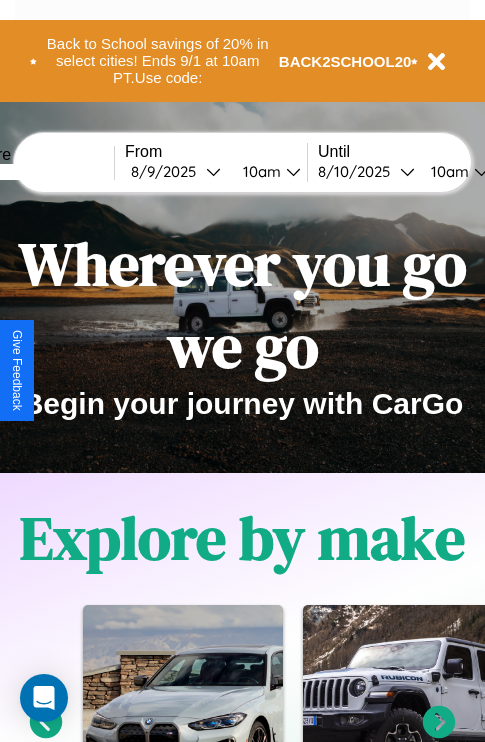 type on "*****" 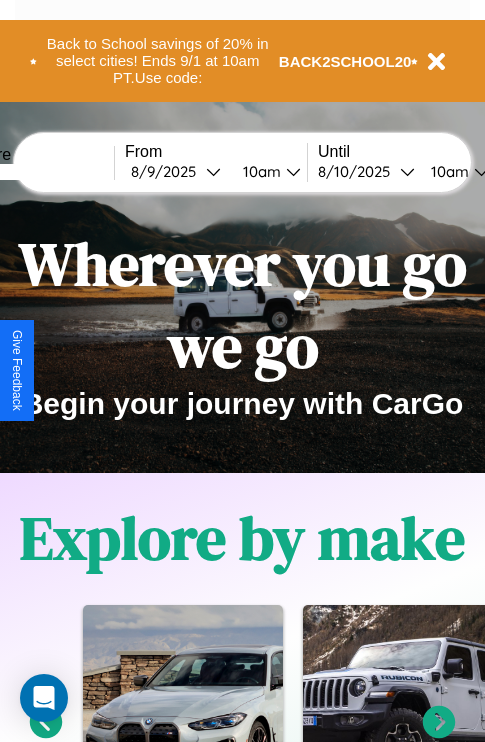 select on "*" 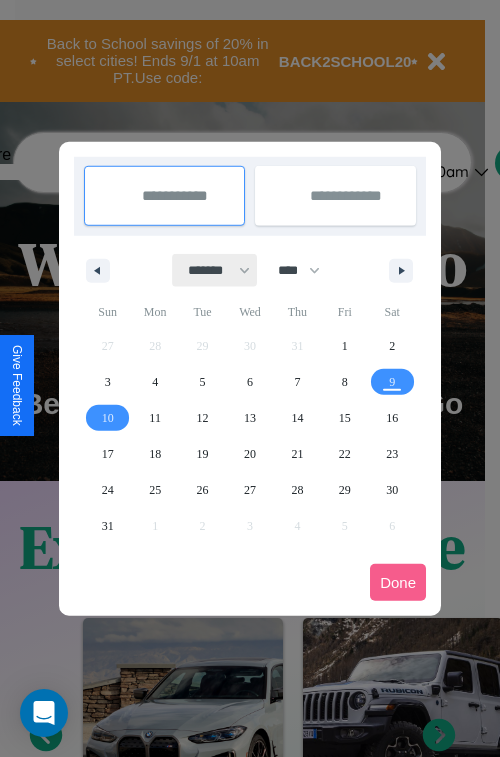 click on "******* ******** ***** ***** *** **** **** ****** ********* ******* ******** ********" at bounding box center [215, 270] 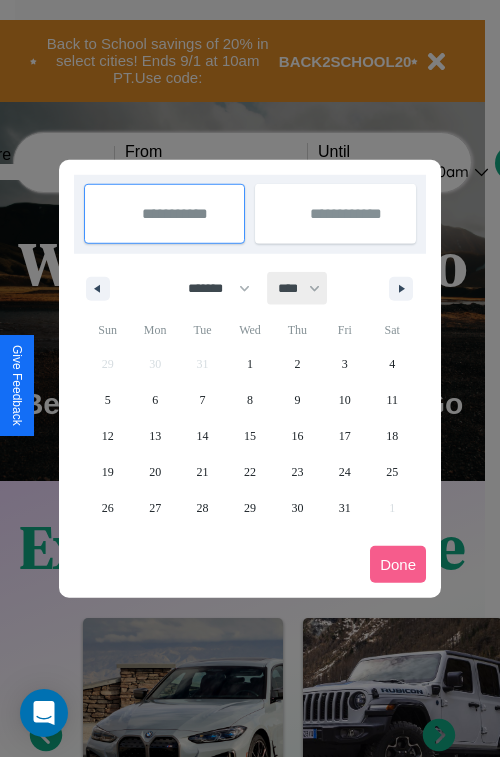 click on "**** **** **** **** **** **** **** **** **** **** **** **** **** **** **** **** **** **** **** **** **** **** **** **** **** **** **** **** **** **** **** **** **** **** **** **** **** **** **** **** **** **** **** **** **** **** **** **** **** **** **** **** **** **** **** **** **** **** **** **** **** **** **** **** **** **** **** **** **** **** **** **** **** **** **** **** **** **** **** **** **** **** **** **** **** **** **** **** **** **** **** **** **** **** **** **** **** **** **** **** **** **** **** **** **** **** **** **** **** **** **** **** **** **** **** **** **** **** **** **** ****" at bounding box center [298, 288] 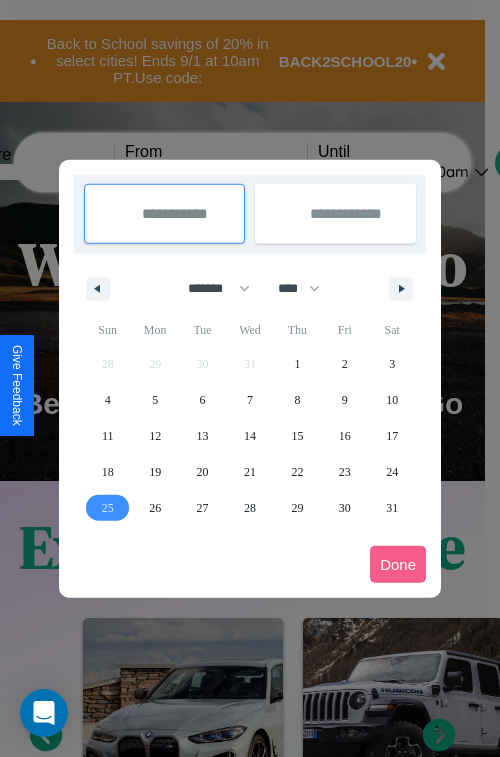 click on "25" at bounding box center (108, 508) 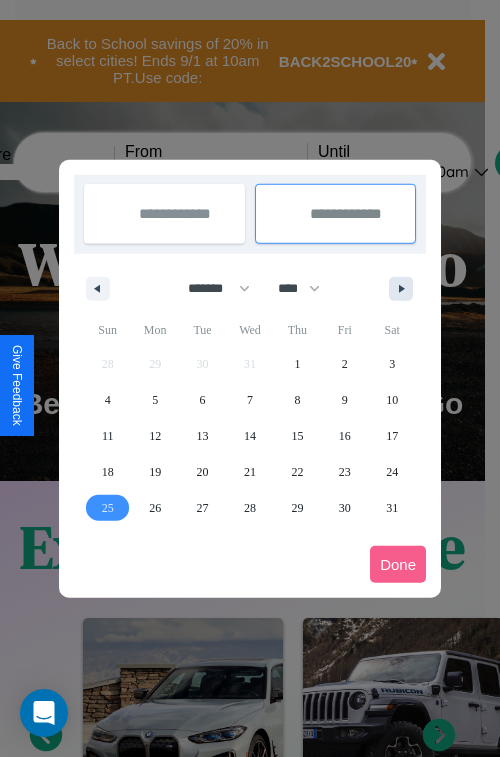 click at bounding box center [405, 289] 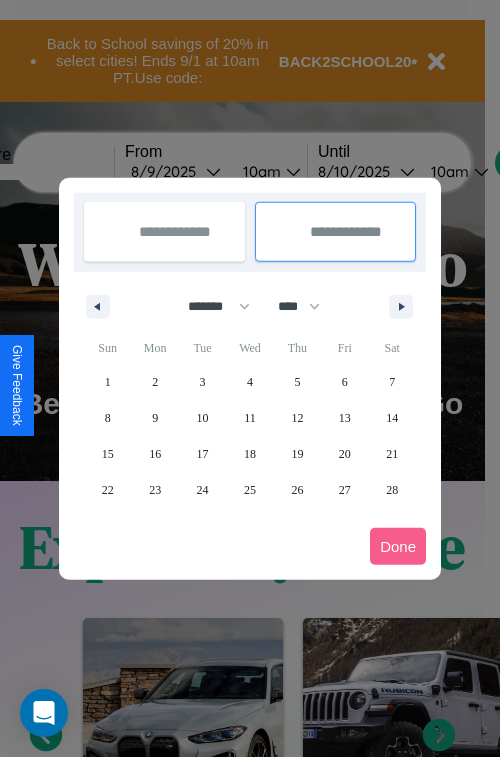 click on "2" at bounding box center [155, 382] 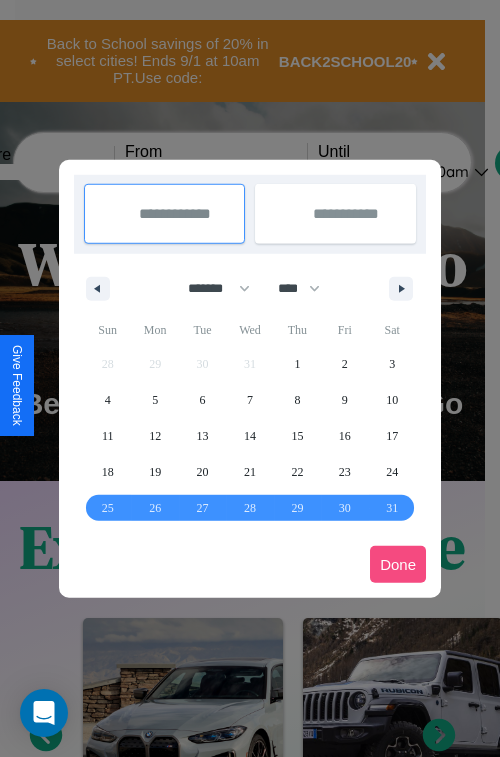 click on "Done" at bounding box center [398, 564] 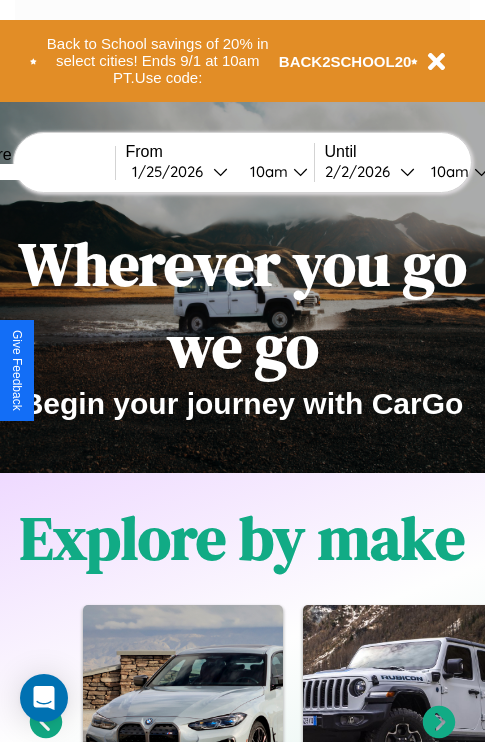click on "10am" at bounding box center [266, 171] 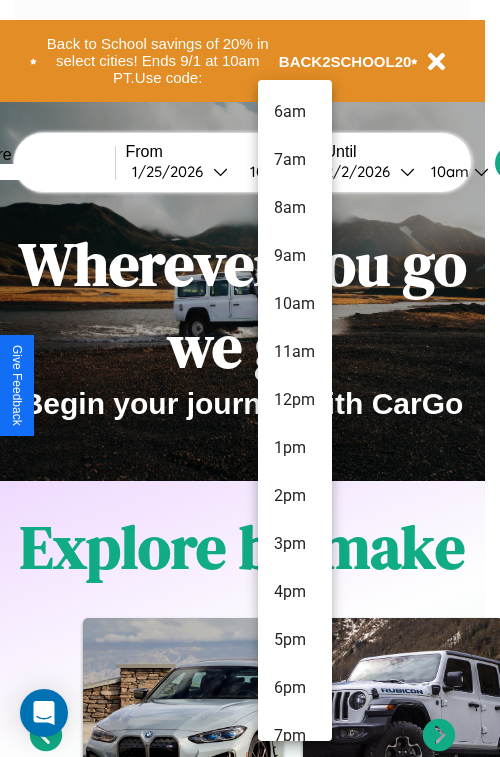 click on "12pm" at bounding box center (295, 400) 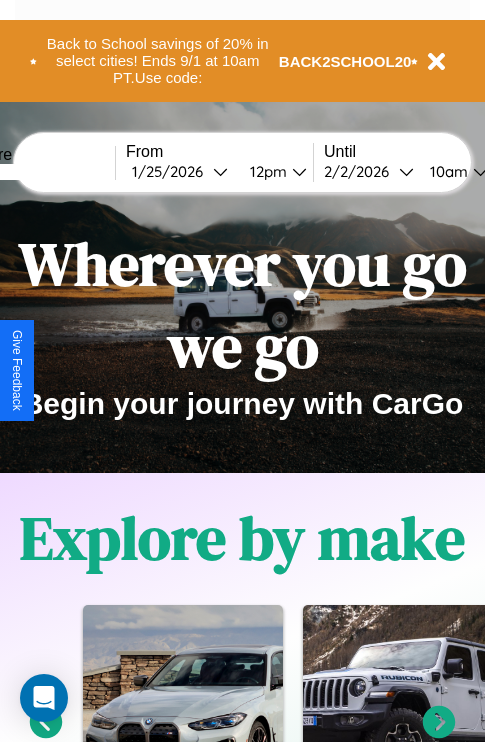 scroll, scrollTop: 0, scrollLeft: 71, axis: horizontal 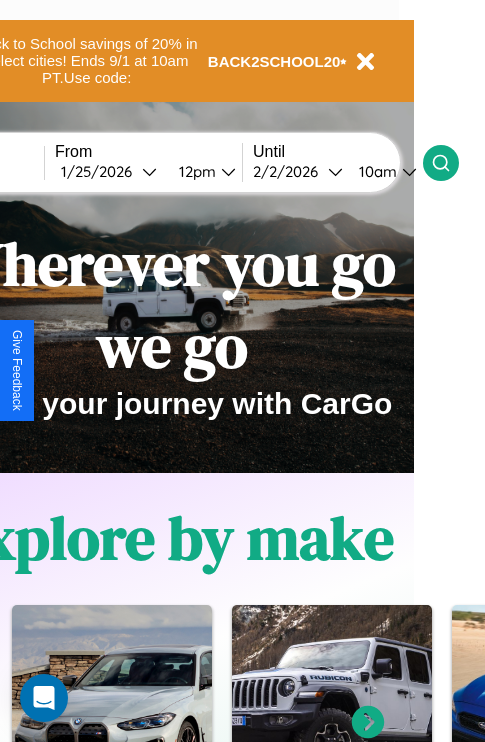 click 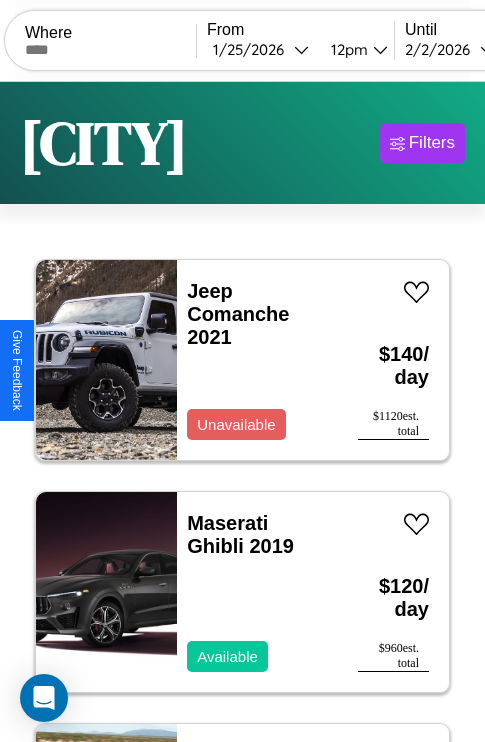 scroll, scrollTop: 95, scrollLeft: 0, axis: vertical 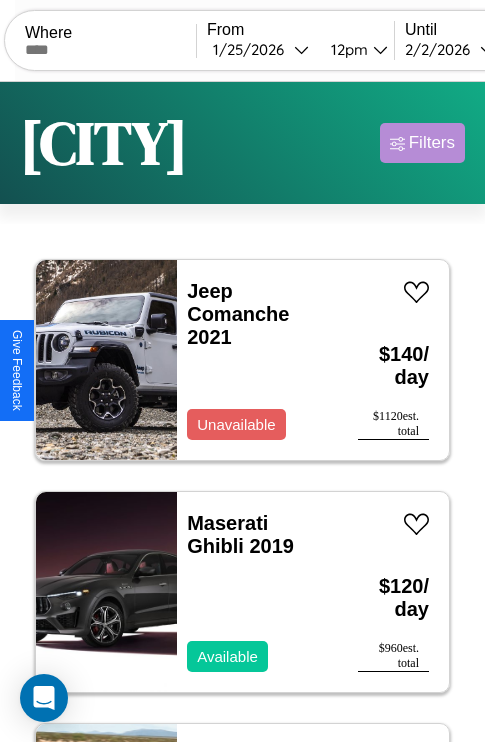 click on "Filters" at bounding box center [432, 143] 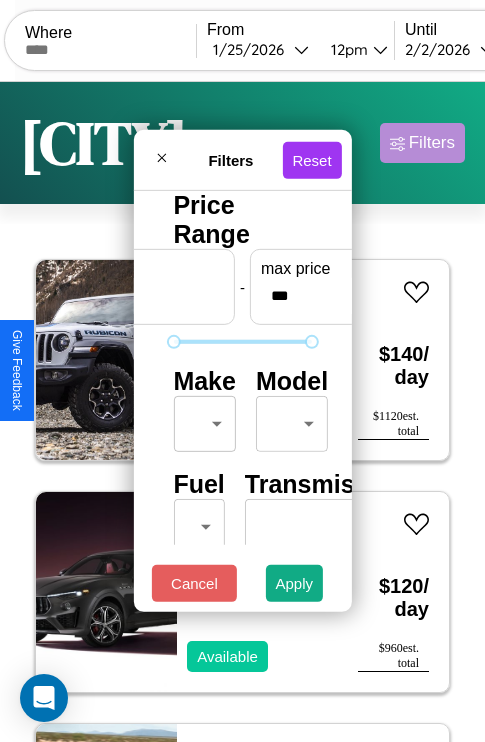 scroll, scrollTop: 162, scrollLeft: 0, axis: vertical 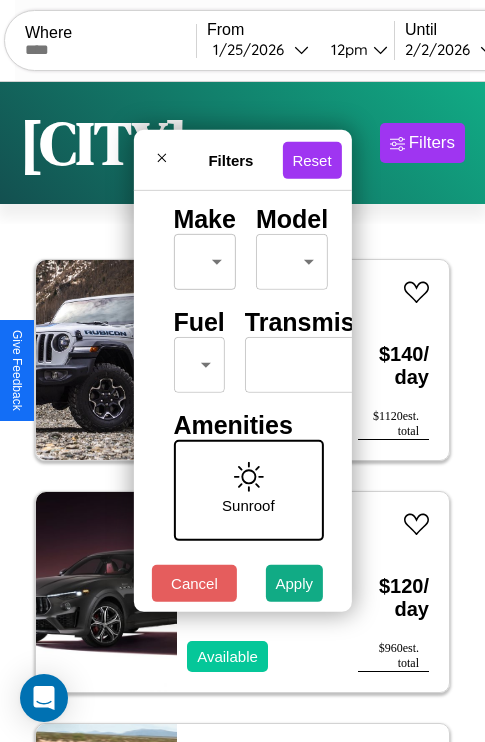 click on "CarGo Where From [DATE] [TIME] Until [DATE] [TIME] Become a Host Login Sign Up [CITY] Filters 51  cars in this area These cars can be picked up in this city. Jeep   Comanche   2021 Unavailable $ 140  / day $ 1120  est. total Maserati   Ghibli   2019 Available $ 120  / day $ 960  est. total Subaru   Loyale   2014 Available $ 110  / day $ 880  est. total Kia   Spectra   2024 Available $ 150  / day $ 1200  est. total Maserati   Quattroporte   2018 Available $ 110  / day $ 880  est. total Fiat   500X   2024 Available $ 70  / day $ 560  est. total Alfa Romeo   Milano   2021 Available $ 140  / day $ 1120  est. total Lamborghini   Revuelto   2021 Available $ 180  / day $ 1440  est. total Kia   Sorento   2014 Available $ 150  / day $ 1200  est. total BMW   K 1100 RS   2021 Available $ 110  / day $ 880  est. total Mazda   RX-8   2016 Available $ 100  / day $ 800  est. total Bentley   Bentley Industries, LLC   2022 Available $ 160  / day $ 1280  est. total Jaguar   I-PACE   2023 Available $ 180  / day $ 1440" at bounding box center (242, 412) 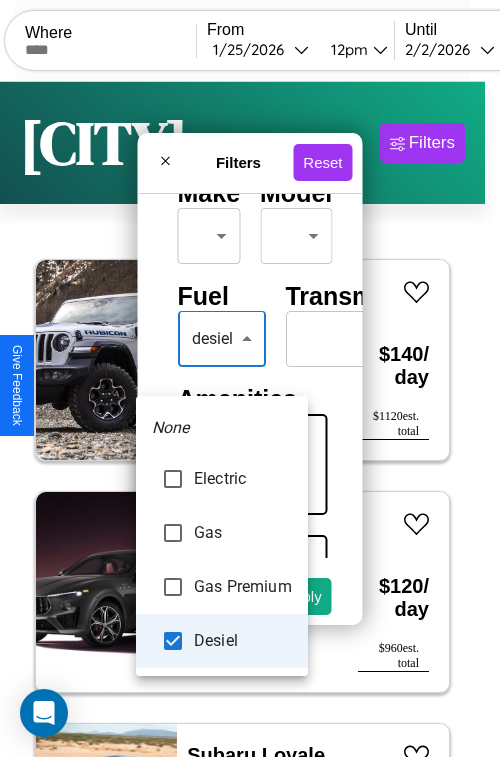 type on "******" 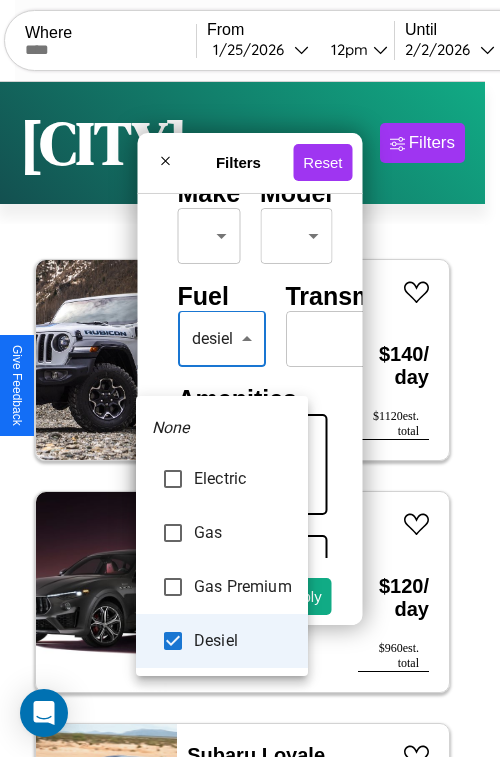 click at bounding box center [250, 378] 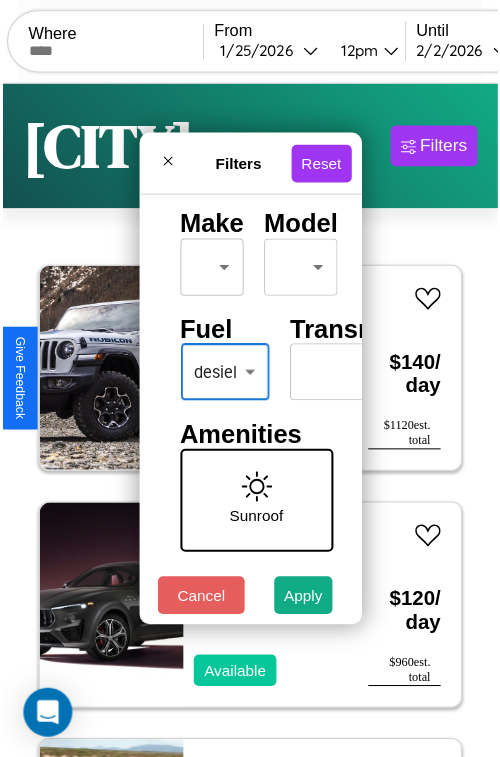 scroll, scrollTop: 59, scrollLeft: 0, axis: vertical 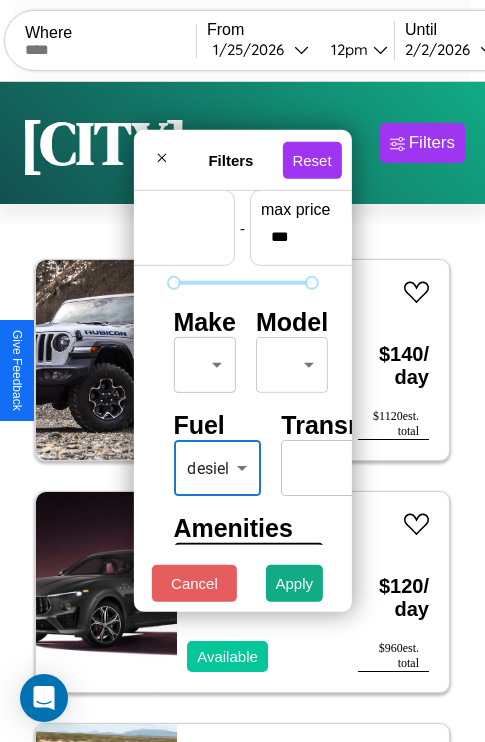 click on "CarGo Where From [DATE] [TIME] Until [DATE] [TIME] Become a Host Login Sign Up [CITY] Filters 51  cars in this area These cars can be picked up in this city. Jeep   Comanche   2021 Unavailable $ 140  / day $ 1120  est. total Maserati   Ghibli   2019 Available $ 120  / day $ 960  est. total Subaru   Loyale   2014 Available $ 110  / day $ 880  est. total Kia   Spectra   2024 Available $ 150  / day $ 1200  est. total Maserati   Quattroporte   2018 Available $ 110  / day $ 880  est. total Fiat   500X   2024 Available $ 70  / day $ 560  est. total Alfa Romeo   Milano   2021 Available $ 140  / day $ 1120  est. total Lamborghini   Revuelto   2021 Available $ 180  / day $ 1440  est. total Kia   Sorento   2014 Available $ 150  / day $ 1200  est. total BMW   K 1100 RS   2021 Available $ 110  / day $ 880  est. total Mazda   RX-8   2016 Available $ 100  / day $ 800  est. total Bentley   Bentley Industries, LLC   2022 Available $ 160  / day $ 1280  est. total Jaguar   I-PACE   2023 Available $ 180  / day $ 1440" at bounding box center (242, 412) 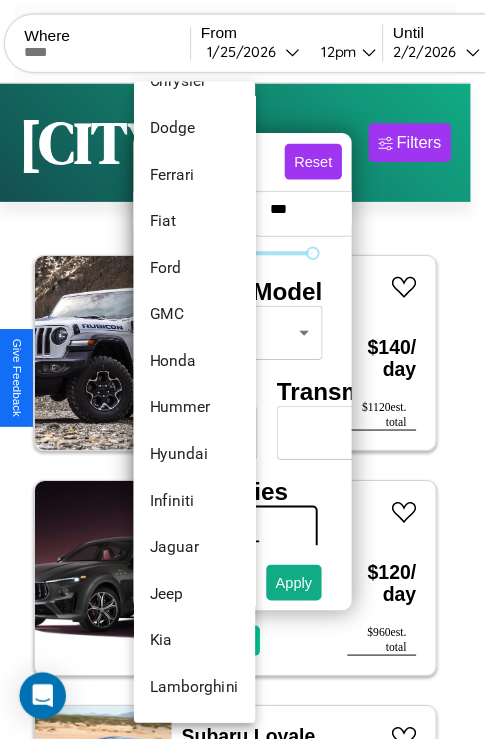 scroll, scrollTop: 518, scrollLeft: 0, axis: vertical 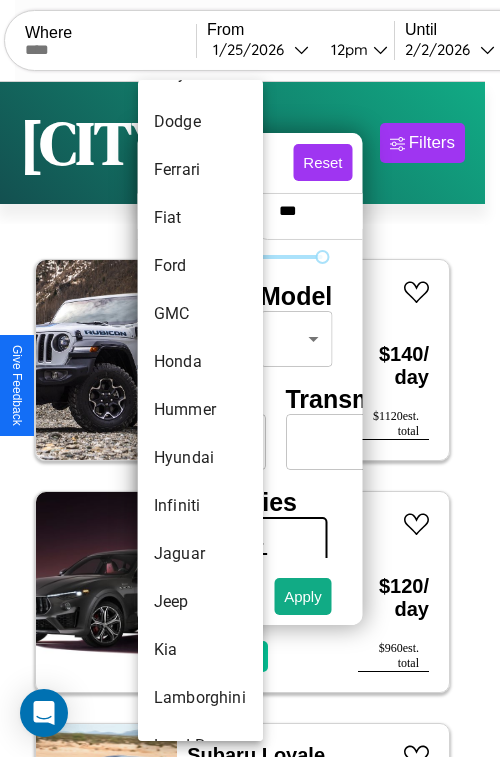 click on "Hummer" at bounding box center (200, 410) 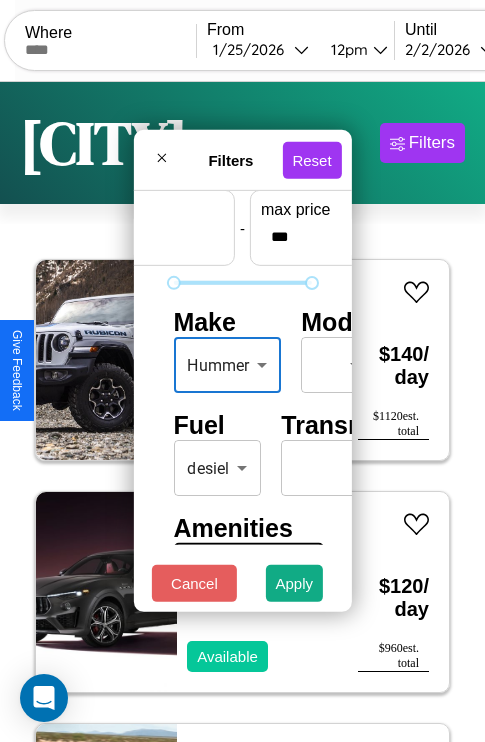 scroll, scrollTop: 59, scrollLeft: 31, axis: both 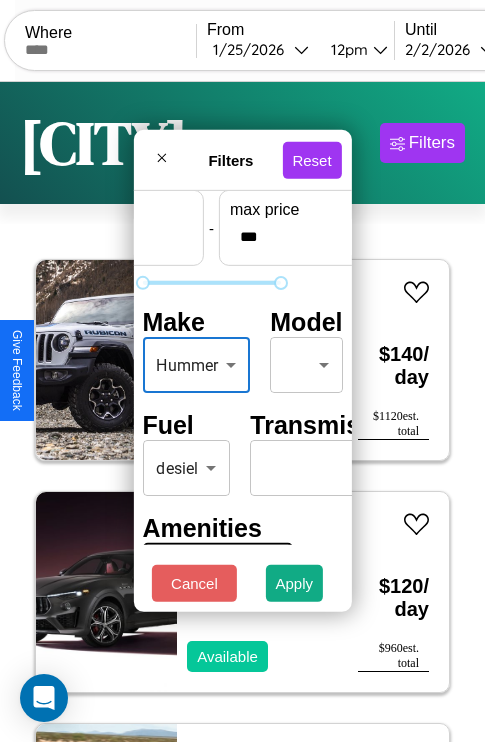 click on "CarGo Where From [DATE] [TIME] Until [DATE] [TIME] Become a Host Login Sign Up [CITY] Filters 51  cars in this area These cars can be picked up in this city. Jeep   Comanche   2021 Unavailable $ 140  / day $ 1120  est. total Maserati   Ghibli   2019 Available $ 120  / day $ 960  est. total Subaru   Loyale   2014 Available $ 110  / day $ 880  est. total Kia   Spectra   2024 Available $ 150  / day $ 1200  est. total Maserati   Quattroporte   2018 Available $ 110  / day $ 880  est. total Fiat   500X   2024 Available $ 70  / day $ 560  est. total Alfa Romeo   Milano   2021 Available $ 140  / day $ 1120  est. total Lamborghini   Revuelto   2021 Available $ 180  / day $ 1440  est. total Kia   Sorento   2014 Available $ 150  / day $ 1200  est. total BMW   K 1100 RS   2021 Available $ 110  / day $ 880  est. total Mazda   RX-8   2016 Available $ 100  / day $ 800  est. total Bentley   Bentley Industries, LLC   2022 Available $ 160  / day $ 1280  est. total Jaguar   I-PACE   2023 Available $ 180  / day $ 1440" at bounding box center (242, 412) 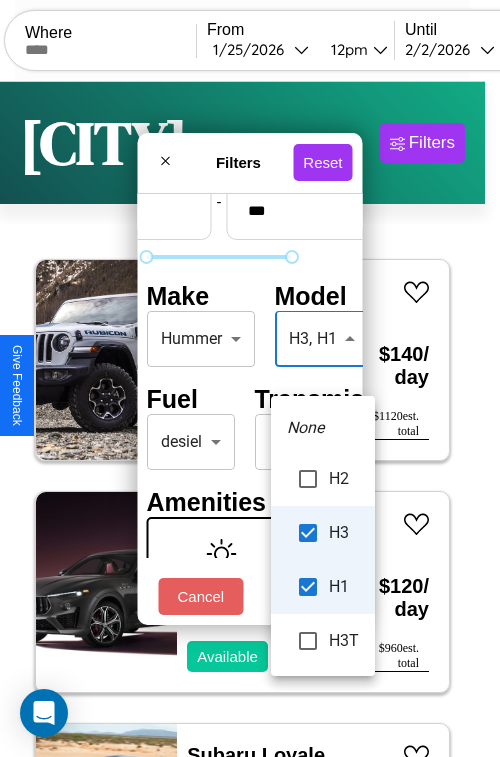 type on "**" 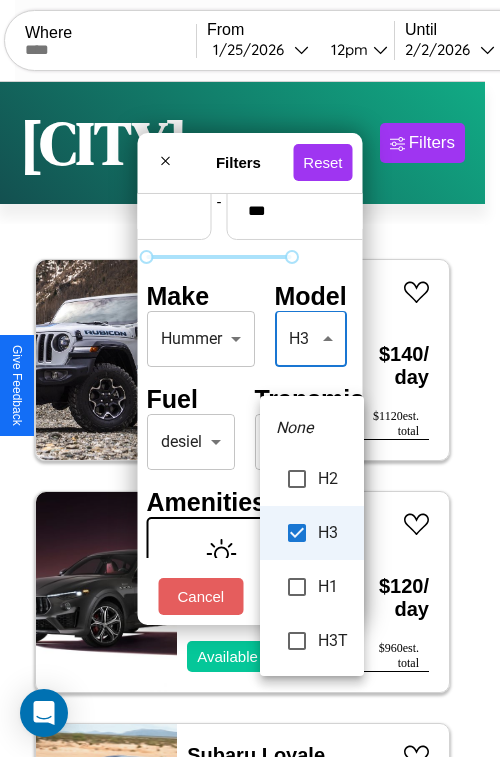 click at bounding box center [250, 378] 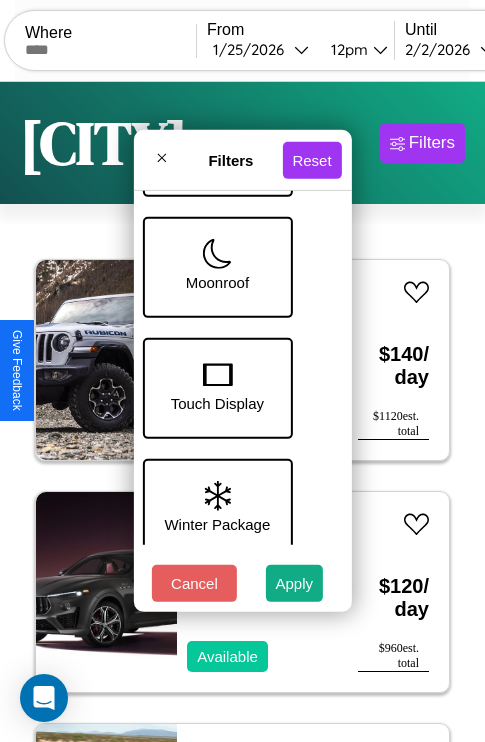 scroll, scrollTop: 651, scrollLeft: 31, axis: both 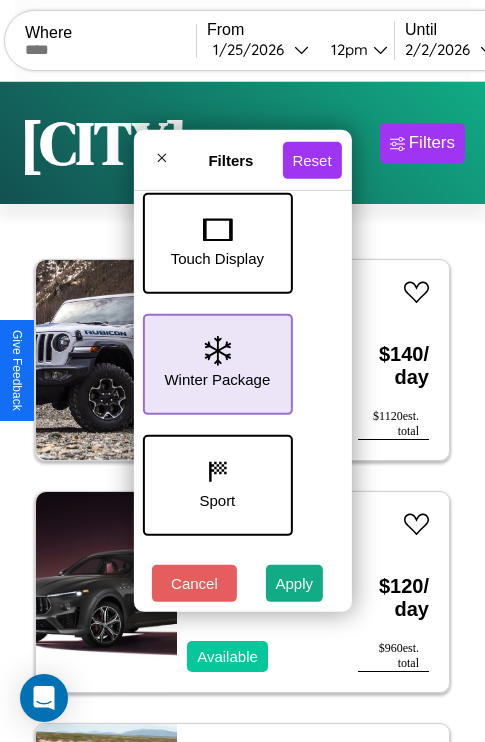 click 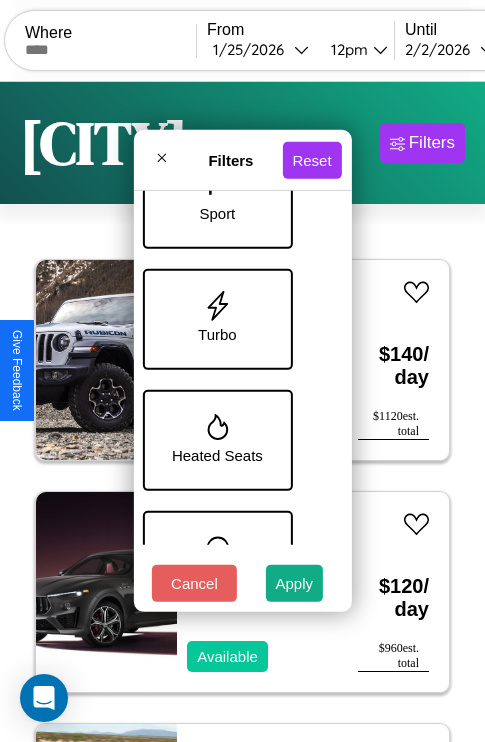 scroll, scrollTop: 1014, scrollLeft: 31, axis: both 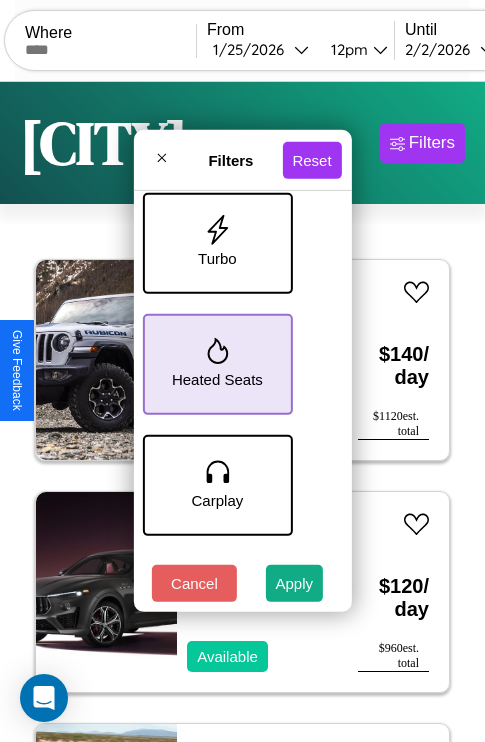 click 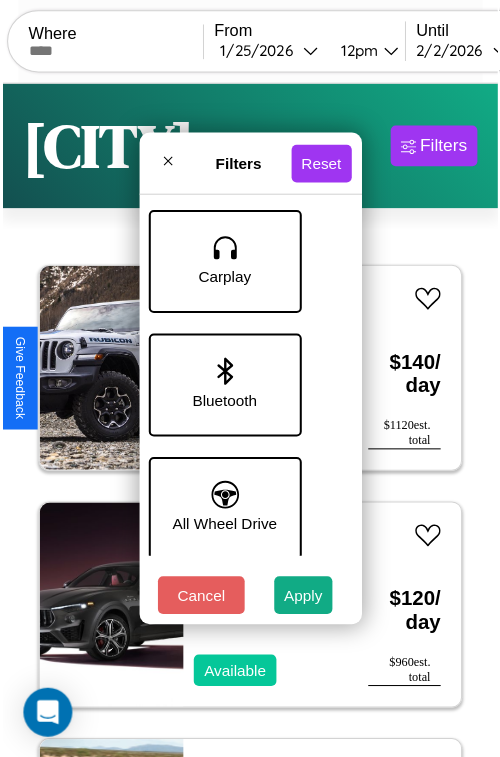 scroll, scrollTop: 1374, scrollLeft: 31, axis: both 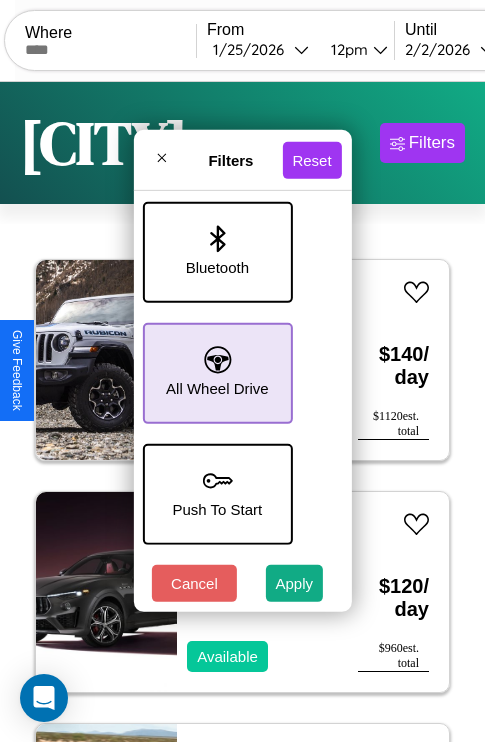 click 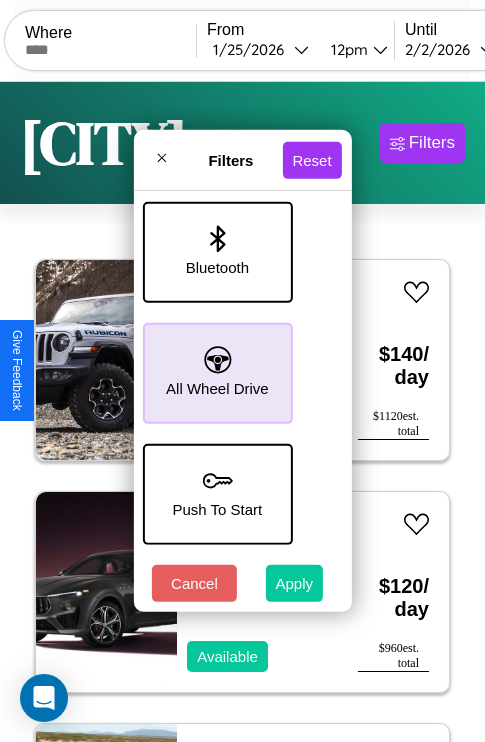 click on "Apply" at bounding box center [295, 583] 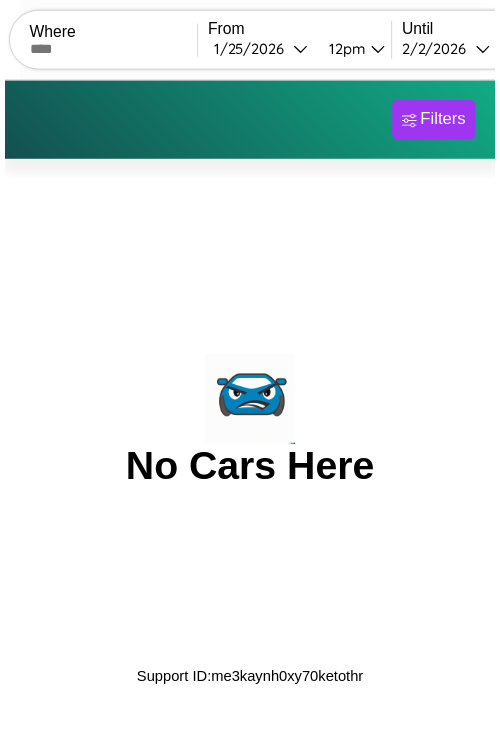 scroll, scrollTop: 0, scrollLeft: 0, axis: both 